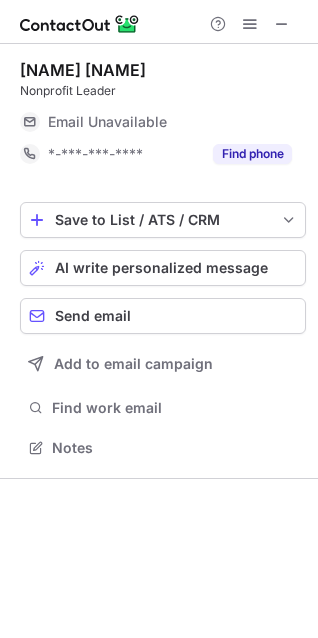 scroll, scrollTop: 0, scrollLeft: 0, axis: both 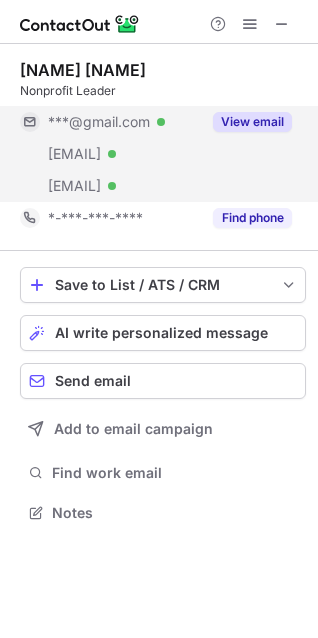 click on "View email" at bounding box center (252, 122) 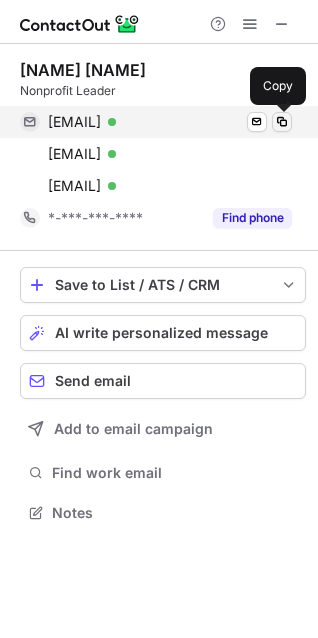 click at bounding box center (282, 122) 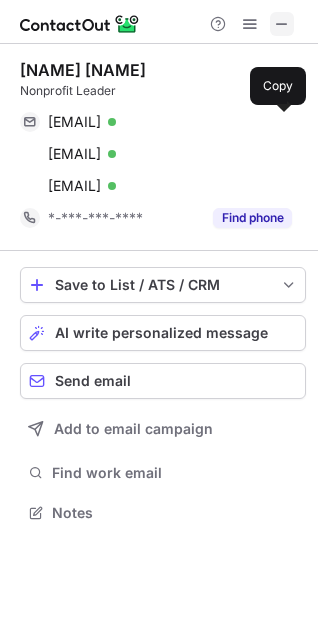 click at bounding box center [282, 24] 